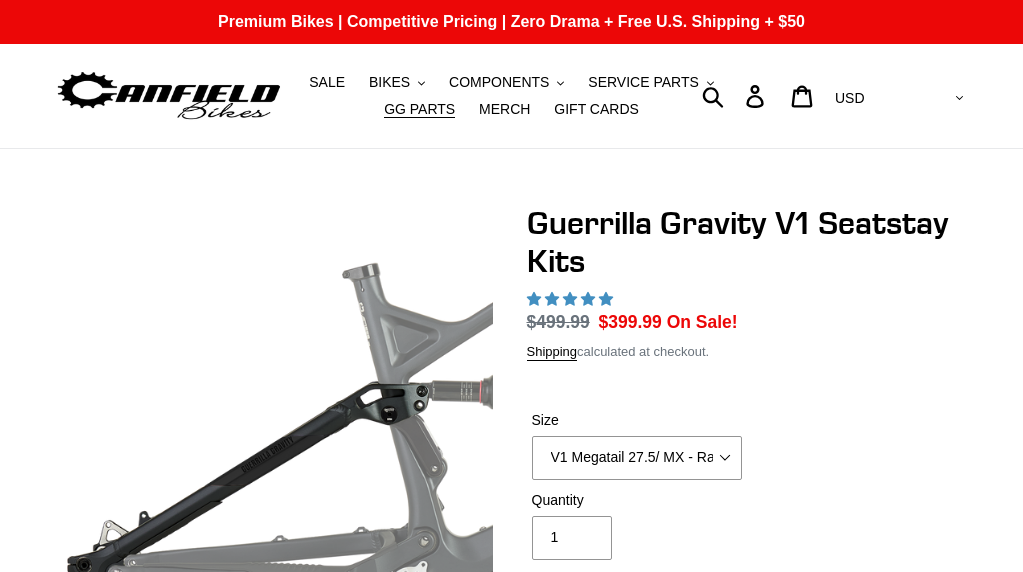 scroll, scrollTop: 0, scrollLeft: 0, axis: both 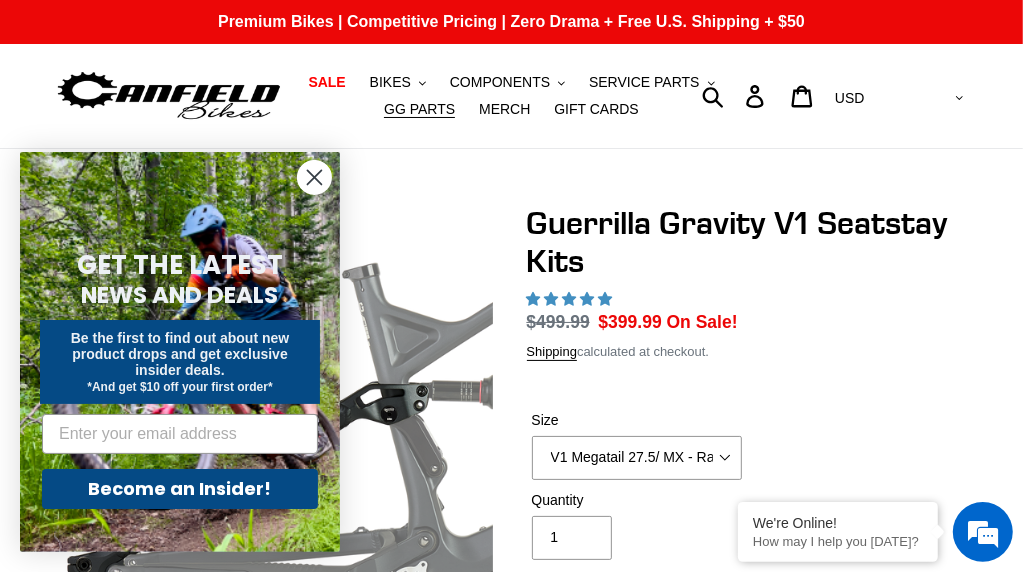 select on "highest-rating" 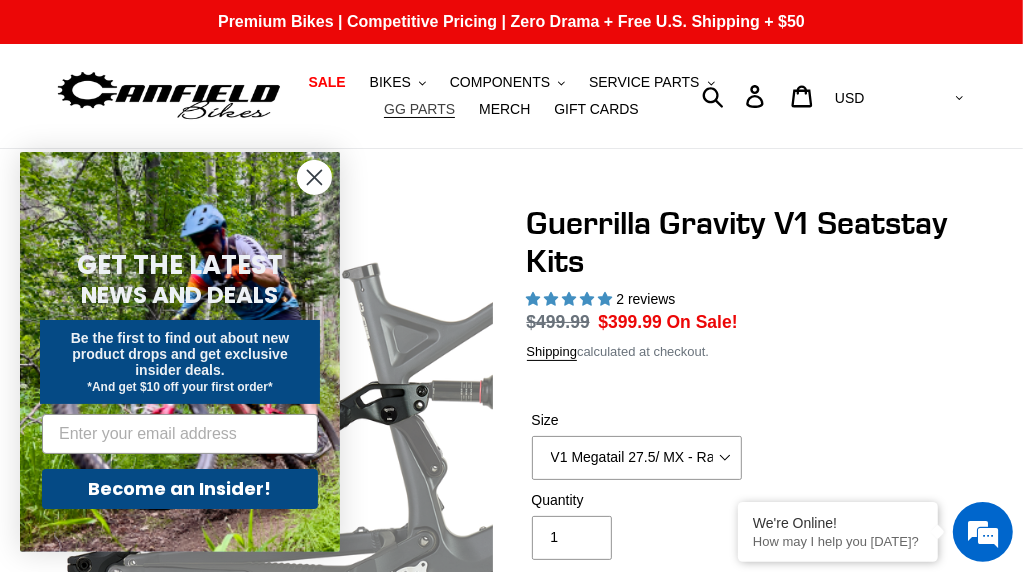 click on "GG PARTS" at bounding box center [419, 109] 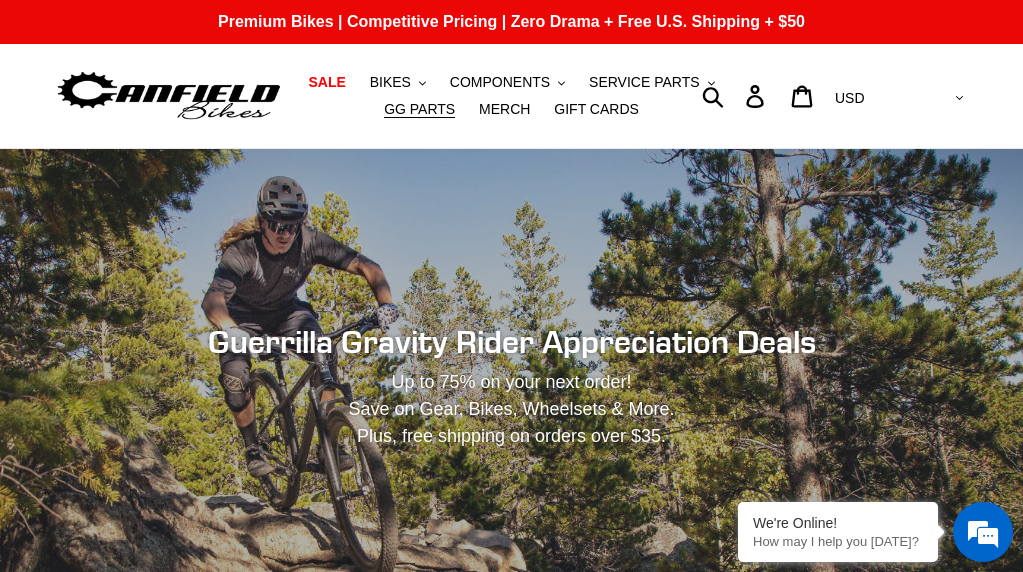 scroll, scrollTop: 0, scrollLeft: 0, axis: both 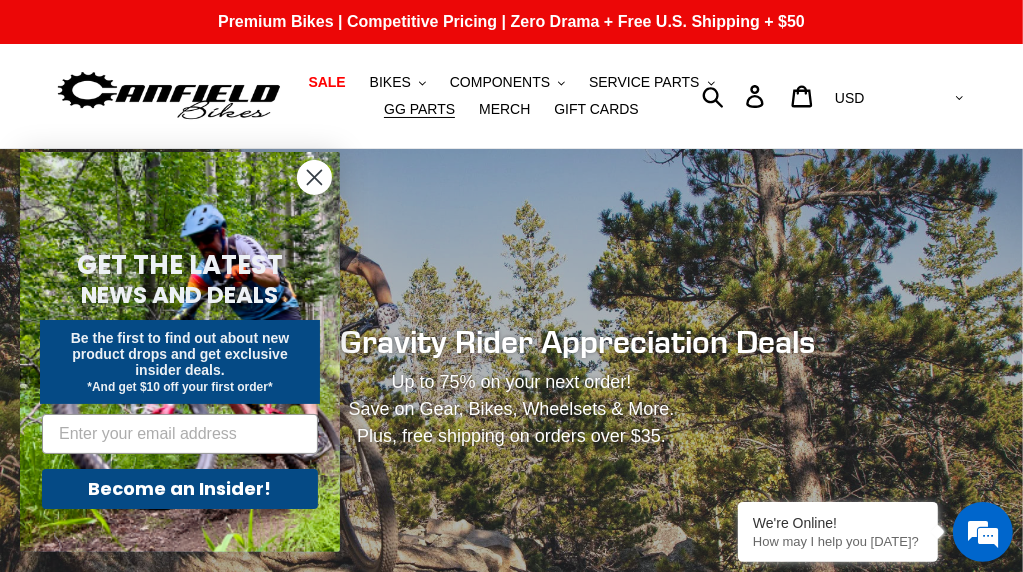 click 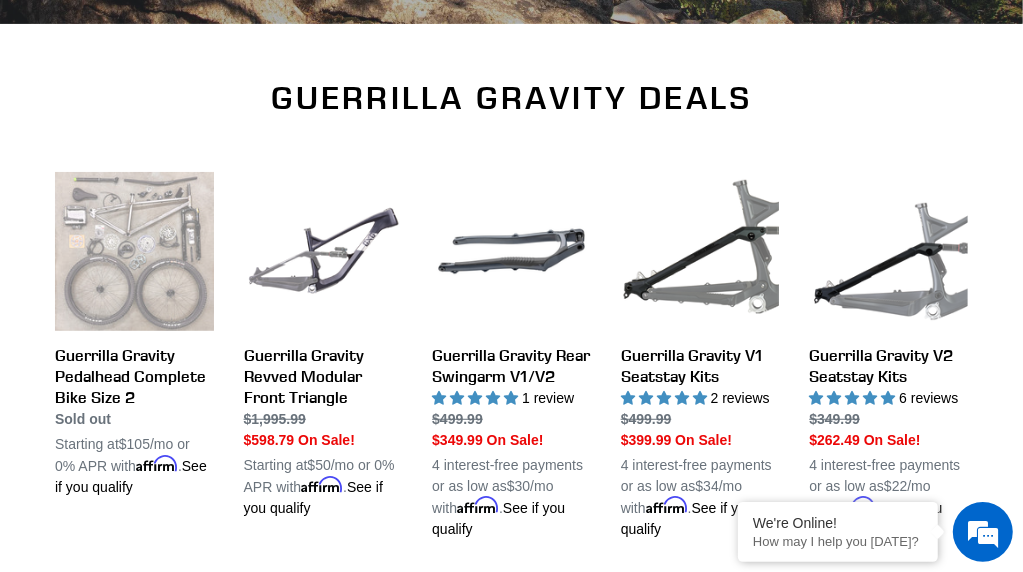 scroll, scrollTop: 700, scrollLeft: 0, axis: vertical 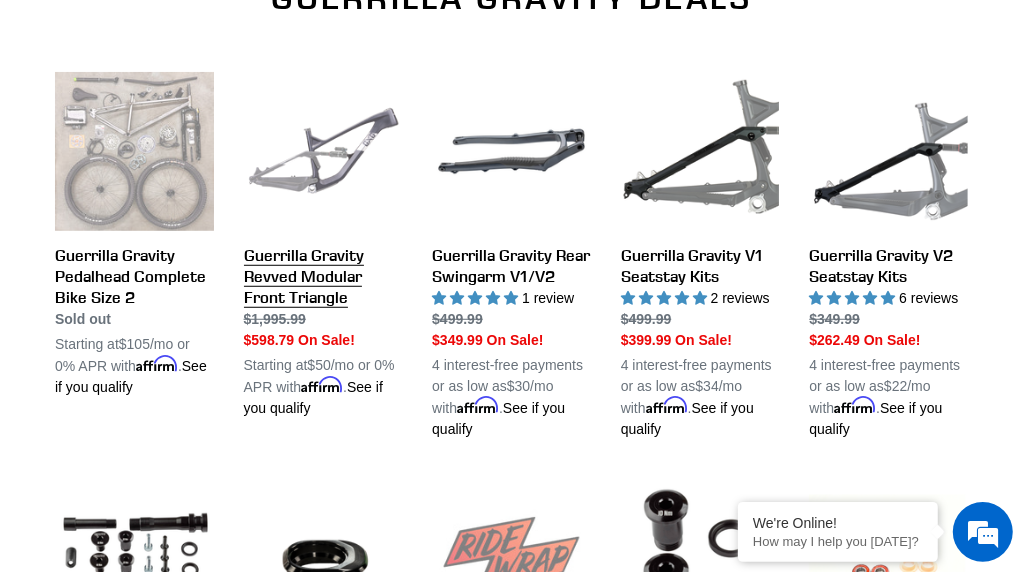 click on "Guerrilla Gravity Revved Modular Front Triangle" at bounding box center [323, 245] 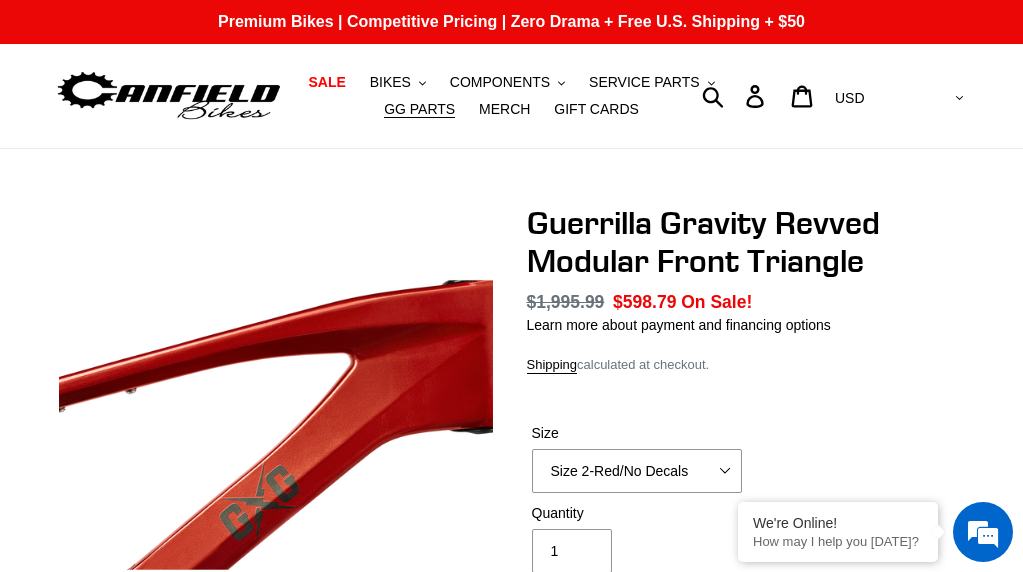 scroll, scrollTop: 0, scrollLeft: 0, axis: both 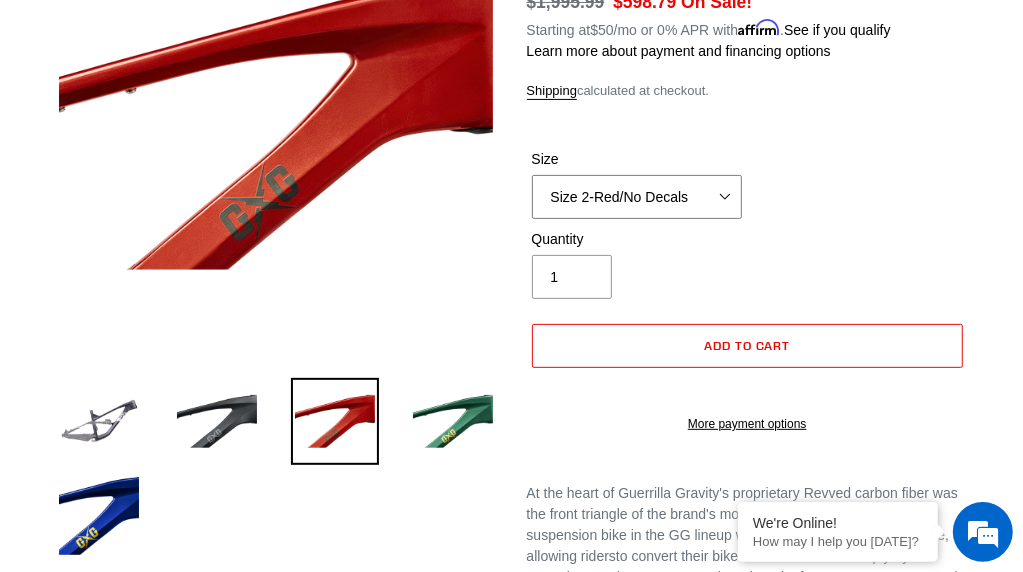 click on "Size 2-Gloss Black/No Decals
Size 2-Black/Red Decals
Size 2-Black/Silver Decals
Size 2-Black/Black Decals
Size 2-Red/No Decals
Size 2-Gray/No Decals
Size 2-LTD Blue/No Decals
Size 2-Flat Black/No Decals
Size 3-Black/No Decals
Size 3-Black/Gold Decals
Size 3-Red/No Decals
Size 3-Red/No Silver
Size 3-Green/No Decals
Size 3-Red/With Decals" at bounding box center (637, 197) 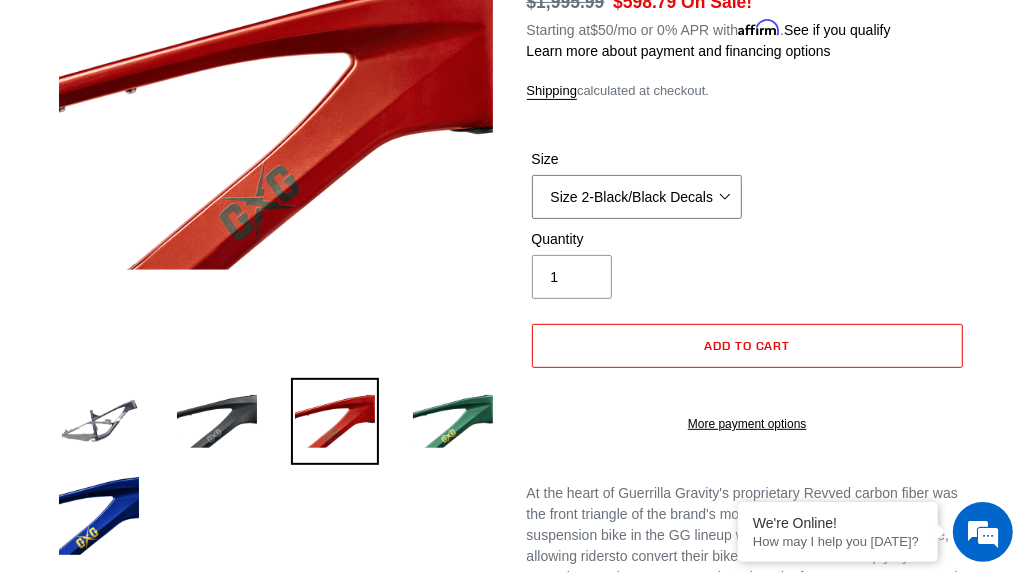 click on "Size 2-Gloss Black/No Decals
Size 2-Black/Red Decals
Size 2-Black/Silver Decals
Size 2-Black/Black Decals
Size 2-Red/No Decals
Size 2-Gray/No Decals
Size 2-LTD Blue/No Decals
Size 2-Flat Black/No Decals
Size 3-Black/No Decals
Size 3-Black/Gold Decals
Size 3-Red/No Decals
Size 3-Red/No Silver
Size 3-Green/No Decals
Size 3-Red/With Decals" at bounding box center (637, 197) 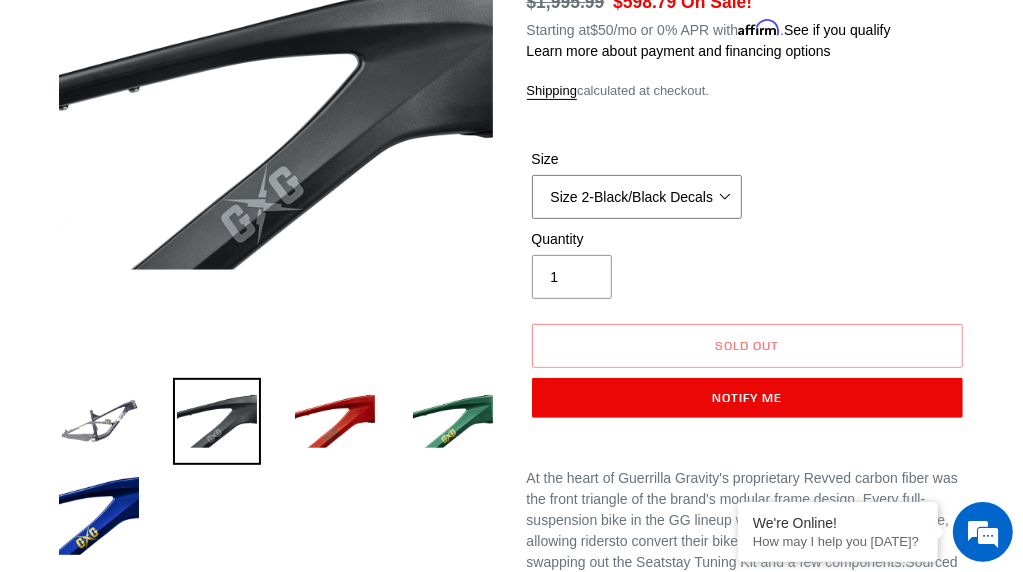 click on "Size 2-Gloss Black/No Decals
Size 2-Black/Red Decals
Size 2-Black/Silver Decals
Size 2-Black/Black Decals
Size 2-Red/No Decals
Size 2-Gray/No Decals
Size 2-LTD Blue/No Decals
Size 2-Flat Black/No Decals
Size 3-Black/No Decals
Size 3-Black/Gold Decals
Size 3-Red/No Decals
Size 3-Red/No Silver
Size 3-Green/No Decals
Size 3-Red/With Decals" at bounding box center (637, 197) 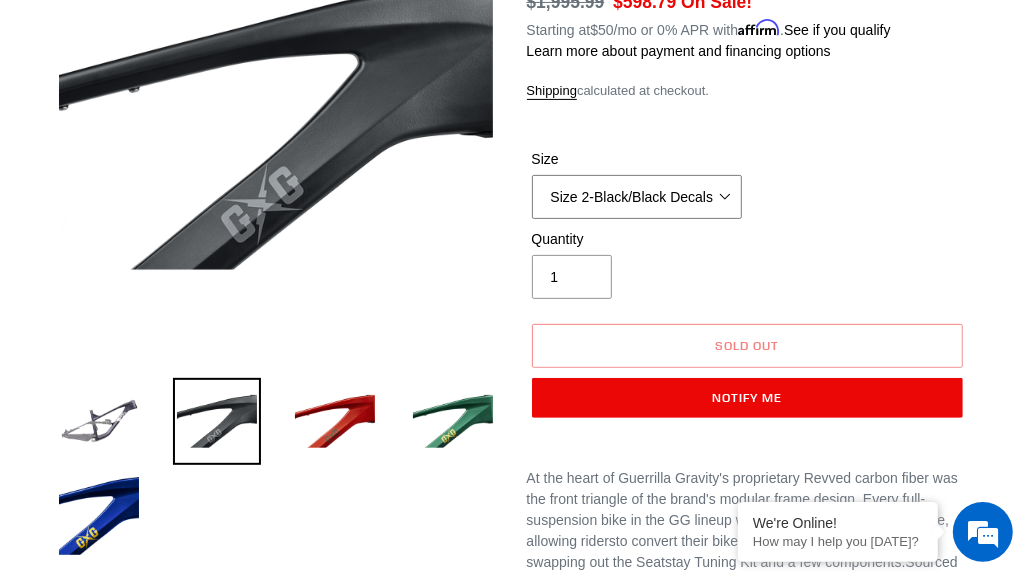 scroll, scrollTop: 0, scrollLeft: 0, axis: both 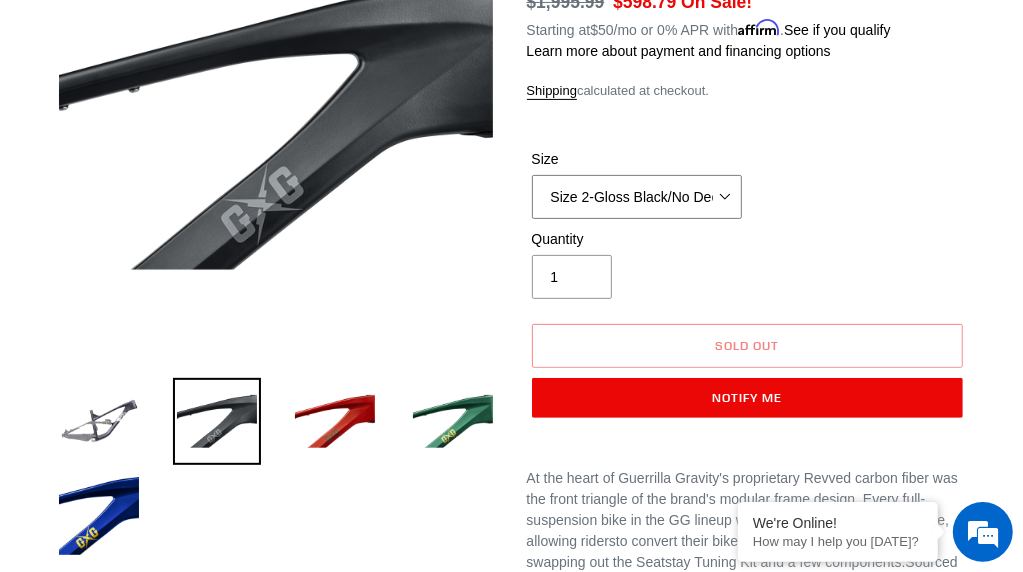 click on "Size 2-Gloss Black/No Decals
Size 2-Black/Red Decals
Size 2-Black/Silver Decals
Size 2-Black/Black Decals
Size 2-Red/No Decals
Size 2-Gray/No Decals
Size 2-LTD Blue/No Decals
Size 2-Flat Black/No Decals
Size 3-Black/No Decals
Size 3-Black/Gold Decals
Size 3-Red/No Decals
Size 3-Red/No Silver
Size 3-Green/No Decals
Size 3-Red/With Decals" at bounding box center (637, 197) 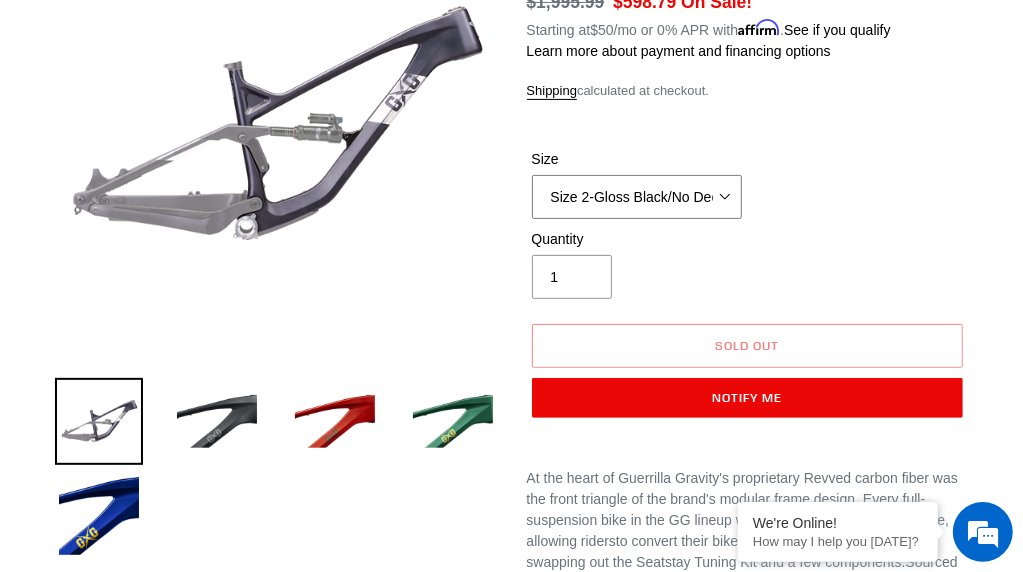 click on "Size 2-Gloss Black/No Decals
Size 2-Black/Red Decals
Size 2-Black/Silver Decals
Size 2-Black/Black Decals
Size 2-Red/No Decals
Size 2-Gray/No Decals
Size 2-LTD Blue/No Decals
Size 2-Flat Black/No Decals
Size 3-Black/No Decals
Size 3-Black/Gold Decals
Size 3-Red/No Decals
Size 3-Red/No Silver
Size 3-Green/No Decals
Size 3-Red/With Decals" at bounding box center (637, 197) 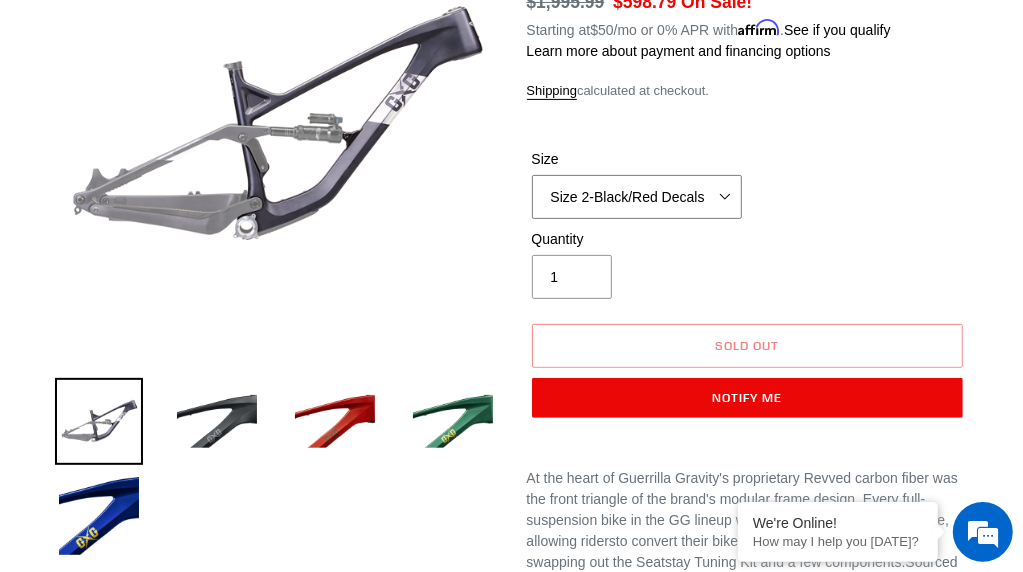 click on "Size 2-Gloss Black/No Decals
Size 2-Black/Red Decals
Size 2-Black/Silver Decals
Size 2-Black/Black Decals
Size 2-Red/No Decals
Size 2-Gray/No Decals
Size 2-LTD Blue/No Decals
Size 2-Flat Black/No Decals
Size 3-Black/No Decals
Size 3-Black/Gold Decals
Size 3-Red/No Decals
Size 3-Red/No Silver
Size 3-Green/No Decals
Size 3-Red/With Decals" at bounding box center (637, 197) 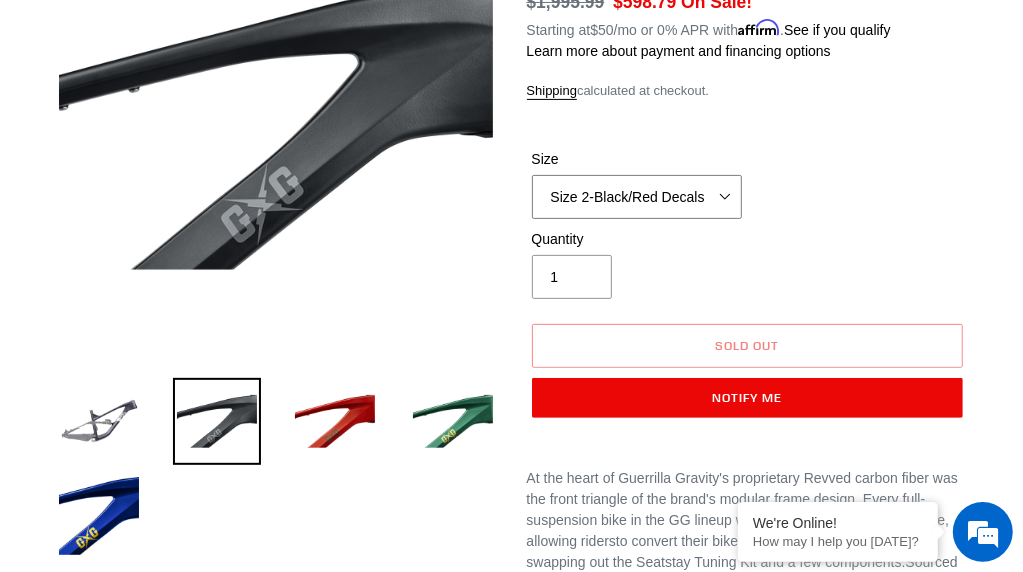 click on "Size 2-Gloss Black/No Decals
Size 2-Black/Red Decals
Size 2-Black/Silver Decals
Size 2-Black/Black Decals
Size 2-Red/No Decals
Size 2-Gray/No Decals
Size 2-LTD Blue/No Decals
Size 2-Flat Black/No Decals
Size 3-Black/No Decals
Size 3-Black/Gold Decals
Size 3-Red/No Decals
Size 3-Red/No Silver
Size 3-Green/No Decals
Size 3-Red/With Decals" at bounding box center (637, 197) 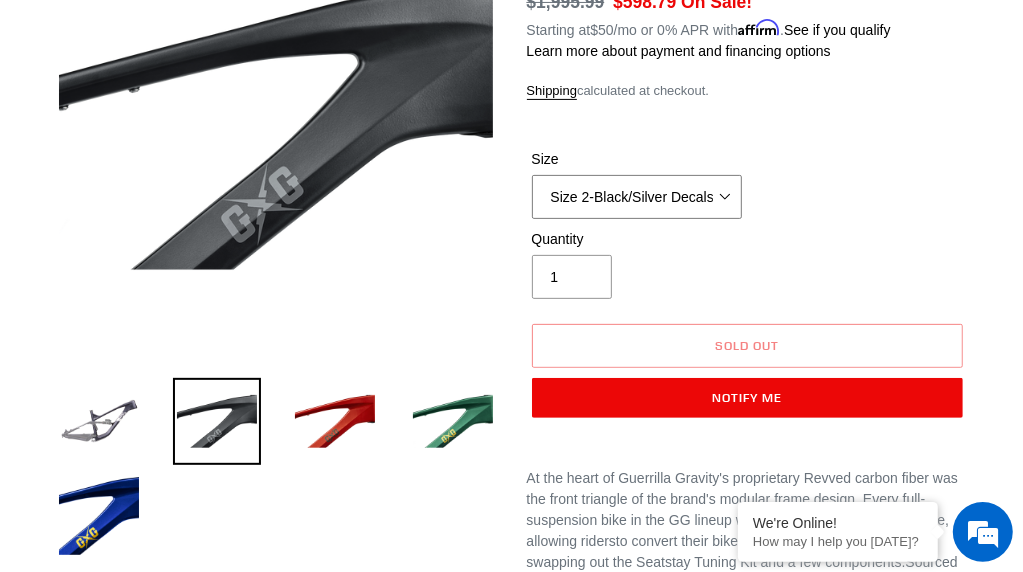 click on "Size 2-Gloss Black/No Decals
Size 2-Black/Red Decals
Size 2-Black/Silver Decals
Size 2-Black/Black Decals
Size 2-Red/No Decals
Size 2-Gray/No Decals
Size 2-LTD Blue/No Decals
Size 2-Flat Black/No Decals
Size 3-Black/No Decals
Size 3-Black/Gold Decals
Size 3-Red/No Decals
Size 3-Red/No Silver
Size 3-Green/No Decals
Size 3-Red/With Decals" at bounding box center (637, 197) 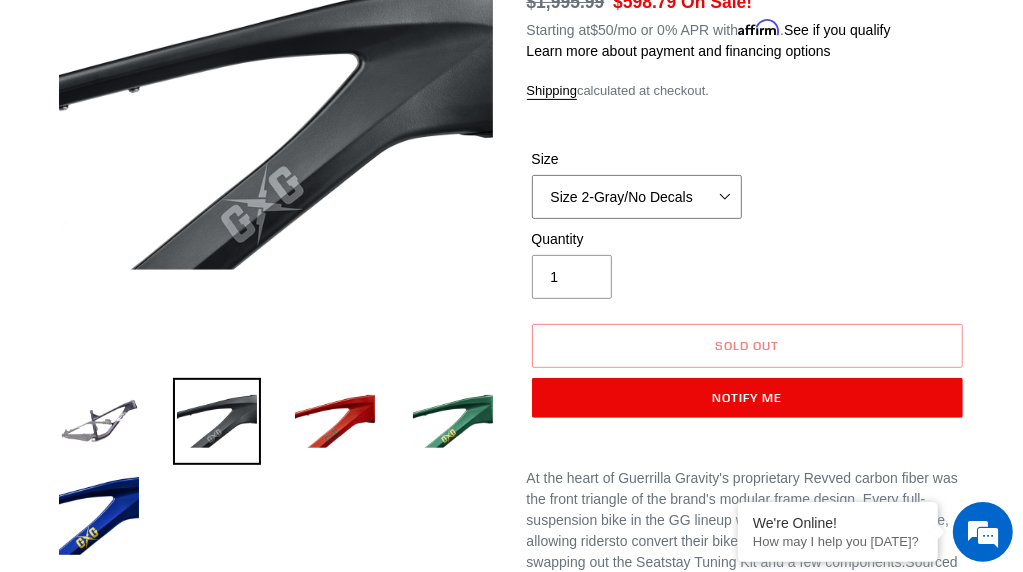 click on "Size 2-Gloss Black/No Decals
Size 2-Black/Red Decals
Size 2-Black/Silver Decals
Size 2-Black/Black Decals
Size 2-Red/No Decals
Size 2-Gray/No Decals
Size 2-LTD Blue/No Decals
Size 2-Flat Black/No Decals
Size 3-Black/No Decals
Size 3-Black/Gold Decals
Size 3-Red/No Decals
Size 3-Red/No Silver
Size 3-Green/No Decals
Size 3-Red/With Decals" at bounding box center (637, 197) 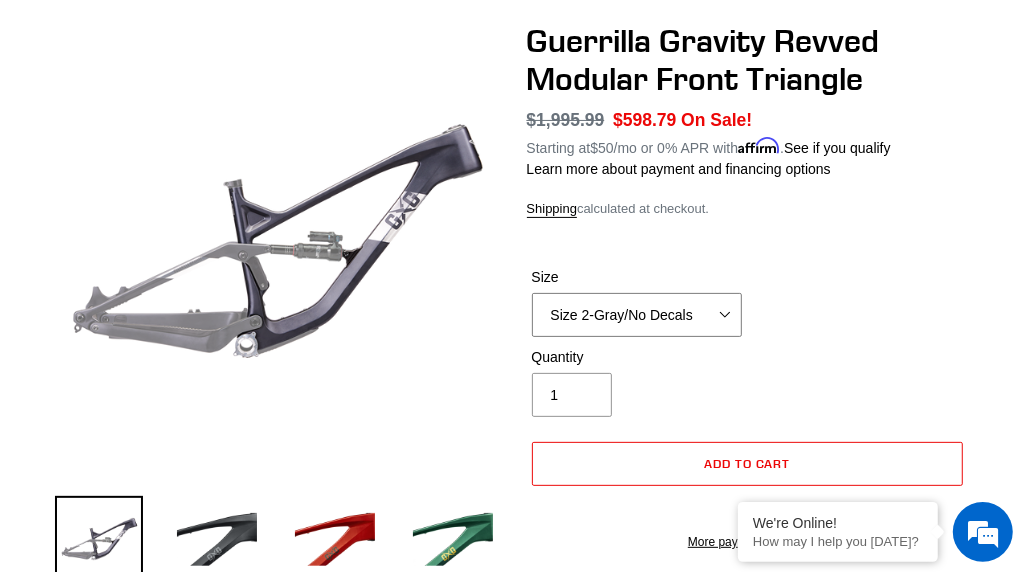 scroll, scrollTop: 100, scrollLeft: 0, axis: vertical 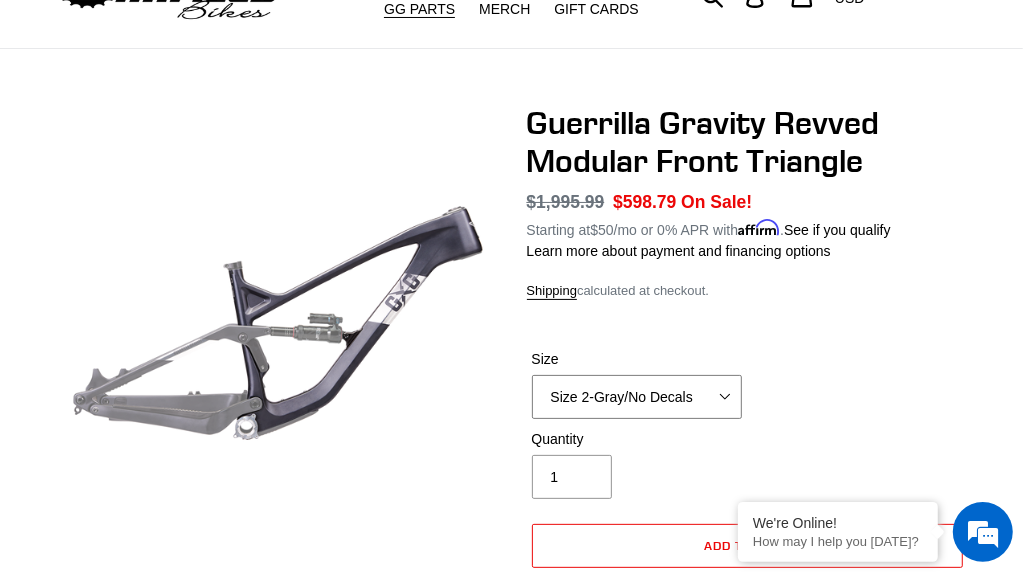 click on "Size 2-Gloss Black/No Decals
Size 2-Black/Red Decals
Size 2-Black/Silver Decals
Size 2-Black/Black Decals
Size 2-Red/No Decals
Size 2-Gray/No Decals
Size 2-LTD Blue/No Decals
Size 2-Flat Black/No Decals
Size 3-Black/No Decals
Size 3-Black/Gold Decals
Size 3-Red/No Decals
Size 3-Red/No Silver
Size 3-Green/No Decals
Size 3-Red/With Decals" at bounding box center [637, 397] 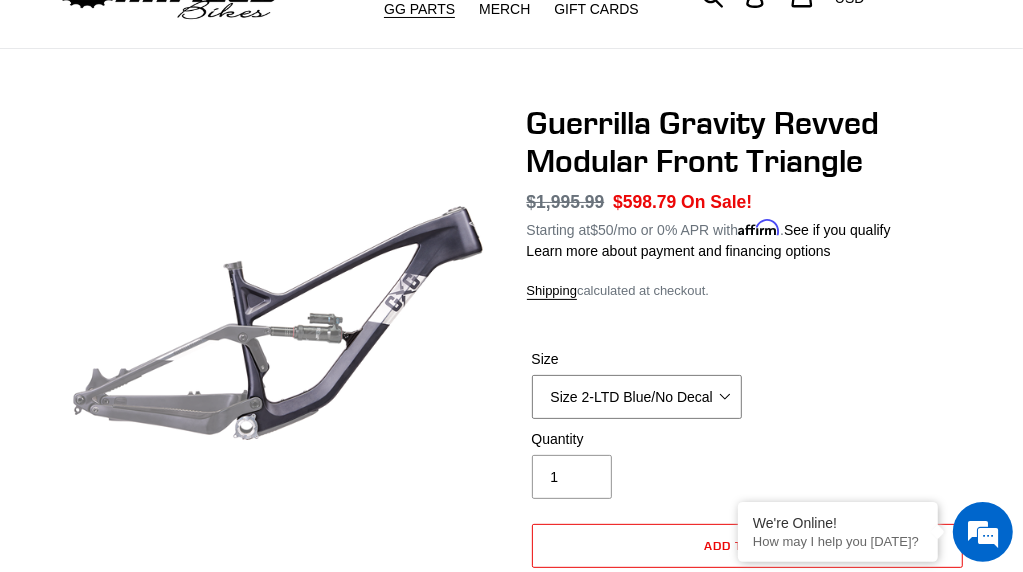 click on "Size 2-Gloss Black/No Decals
Size 2-Black/Red Decals
Size 2-Black/Silver Decals
Size 2-Black/Black Decals
Size 2-Red/No Decals
Size 2-Gray/No Decals
Size 2-LTD Blue/No Decals
Size 2-Flat Black/No Decals
Size 3-Black/No Decals
Size 3-Black/Gold Decals
Size 3-Red/No Decals
Size 3-Red/No Silver
Size 3-Green/No Decals
Size 3-Red/With Decals" at bounding box center (637, 397) 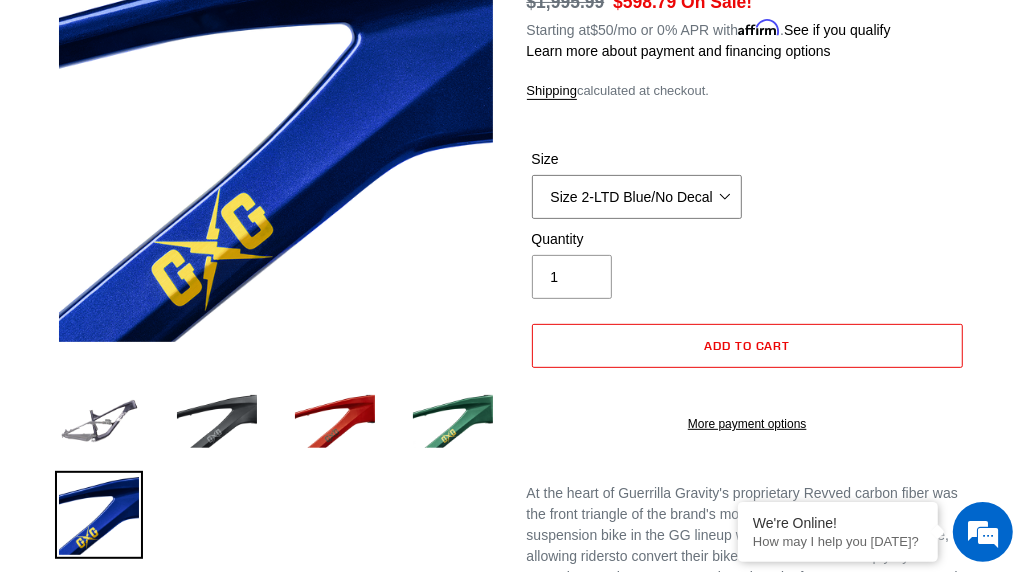 scroll, scrollTop: 200, scrollLeft: 0, axis: vertical 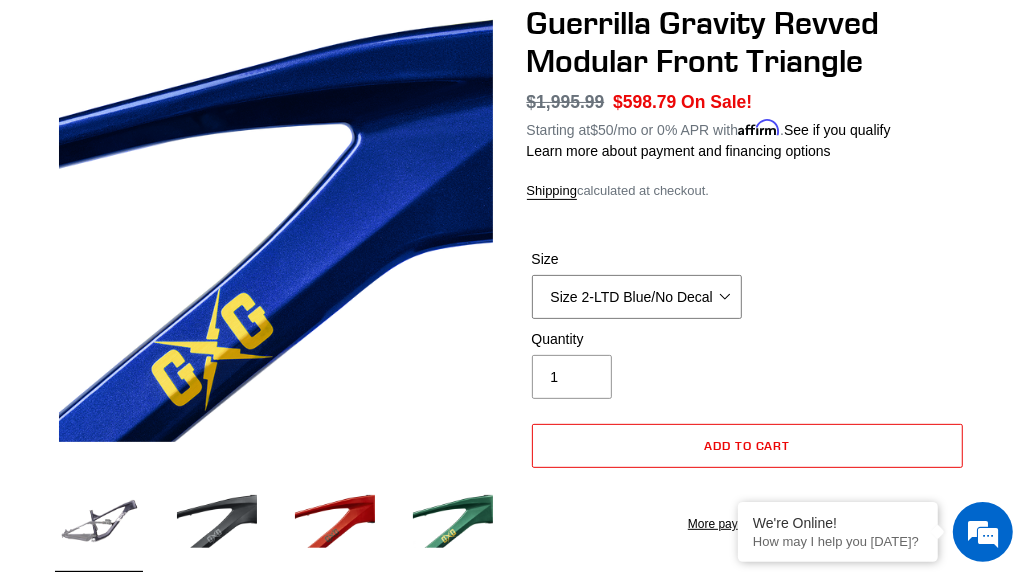 click on "Size 2-Gloss Black/No Decals
Size 2-Black/Red Decals
Size 2-Black/Silver Decals
Size 2-Black/Black Decals
Size 2-Red/No Decals
Size 2-Gray/No Decals
Size 2-LTD Blue/No Decals
Size 2-Flat Black/No Decals
Size 3-Black/No Decals
Size 3-Black/Gold Decals
Size 3-Red/No Decals
Size 3-Red/No Silver
Size 3-Green/No Decals
Size 3-Red/With Decals" at bounding box center [637, 297] 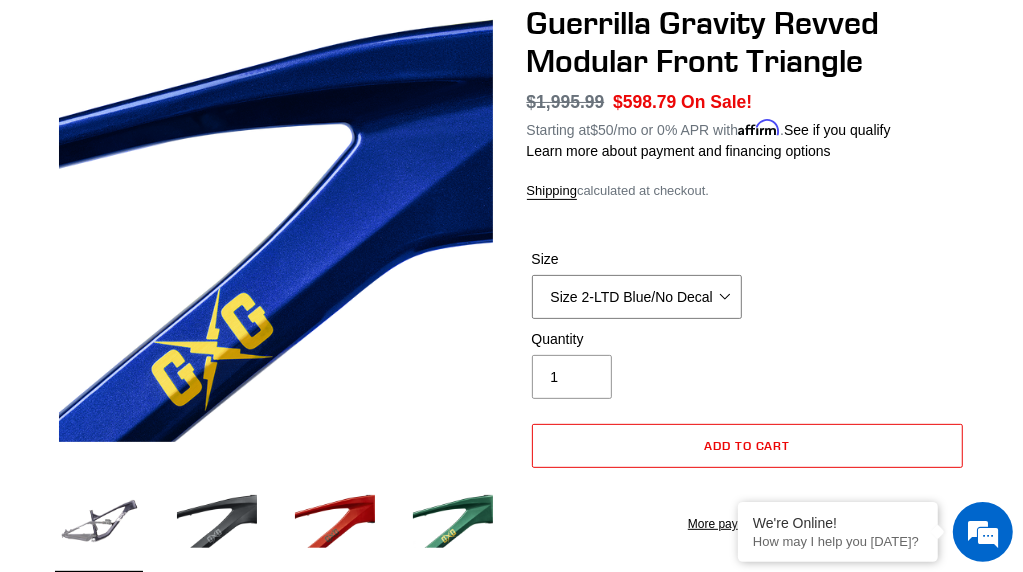 select on "Size 2-Red/No Decals" 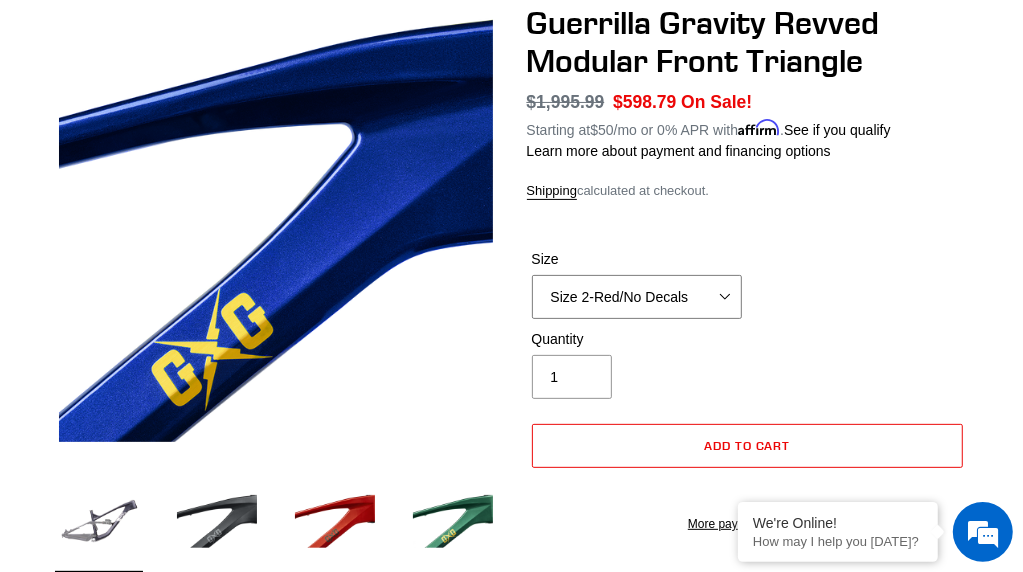 click on "Size 2-Gloss Black/No Decals
Size 2-Black/Red Decals
Size 2-Black/Silver Decals
Size 2-Black/Black Decals
Size 2-Red/No Decals
Size 2-Gray/No Decals
Size 2-LTD Blue/No Decals
Size 2-Flat Black/No Decals
Size 3-Black/No Decals
Size 3-Black/Gold Decals
Size 3-Red/No Decals
Size 3-Red/No Silver
Size 3-Green/No Decals
Size 3-Red/With Decals" at bounding box center (637, 297) 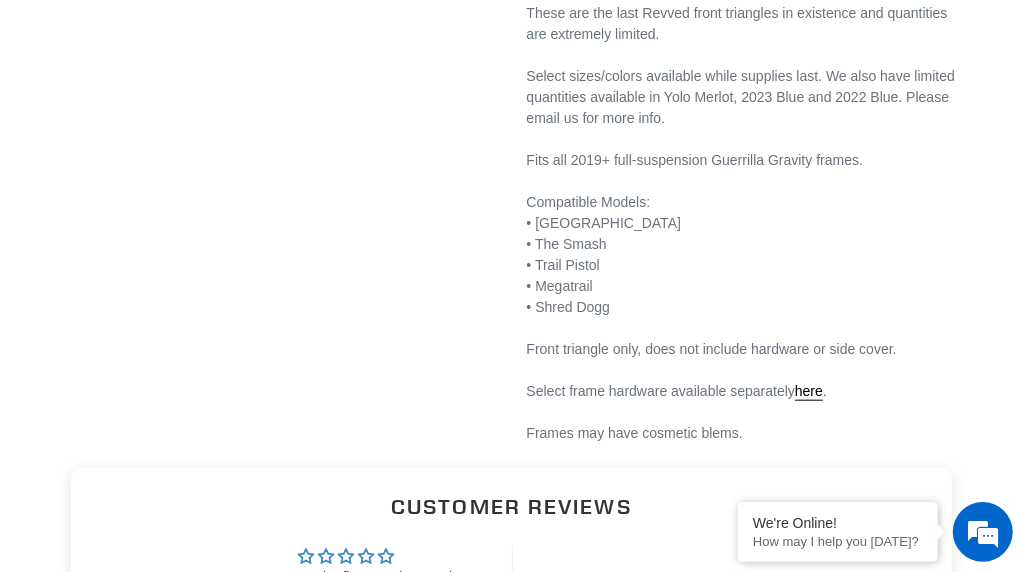 scroll, scrollTop: 1000, scrollLeft: 0, axis: vertical 